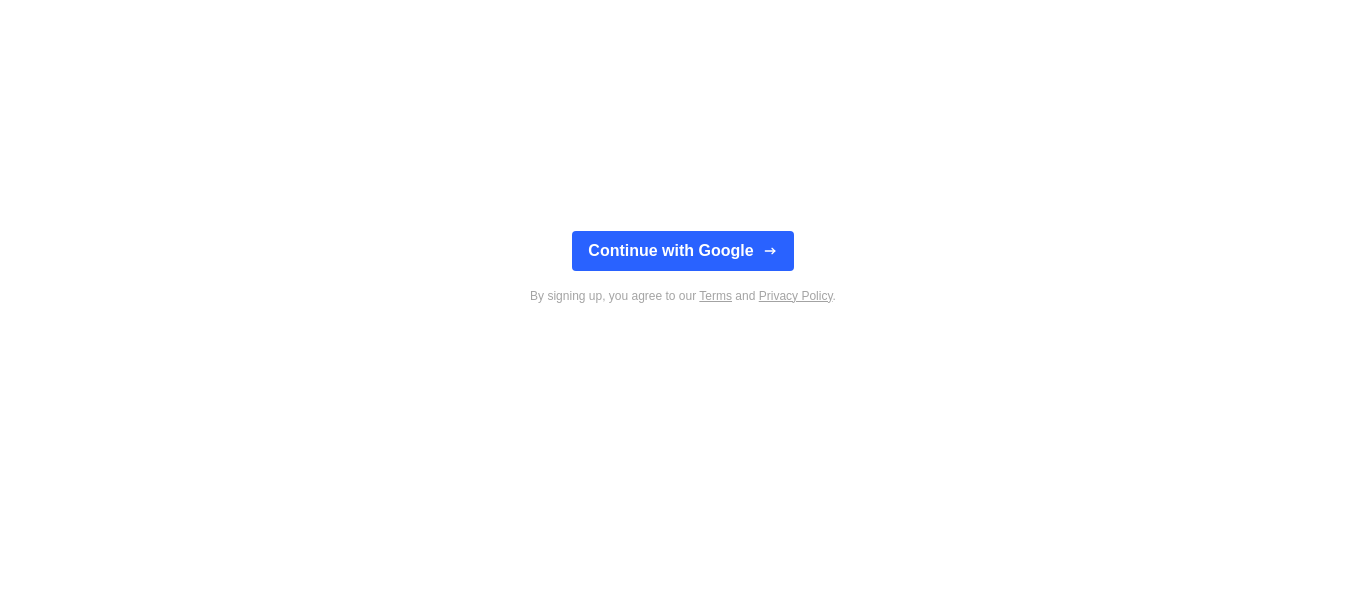 scroll, scrollTop: 0, scrollLeft: 0, axis: both 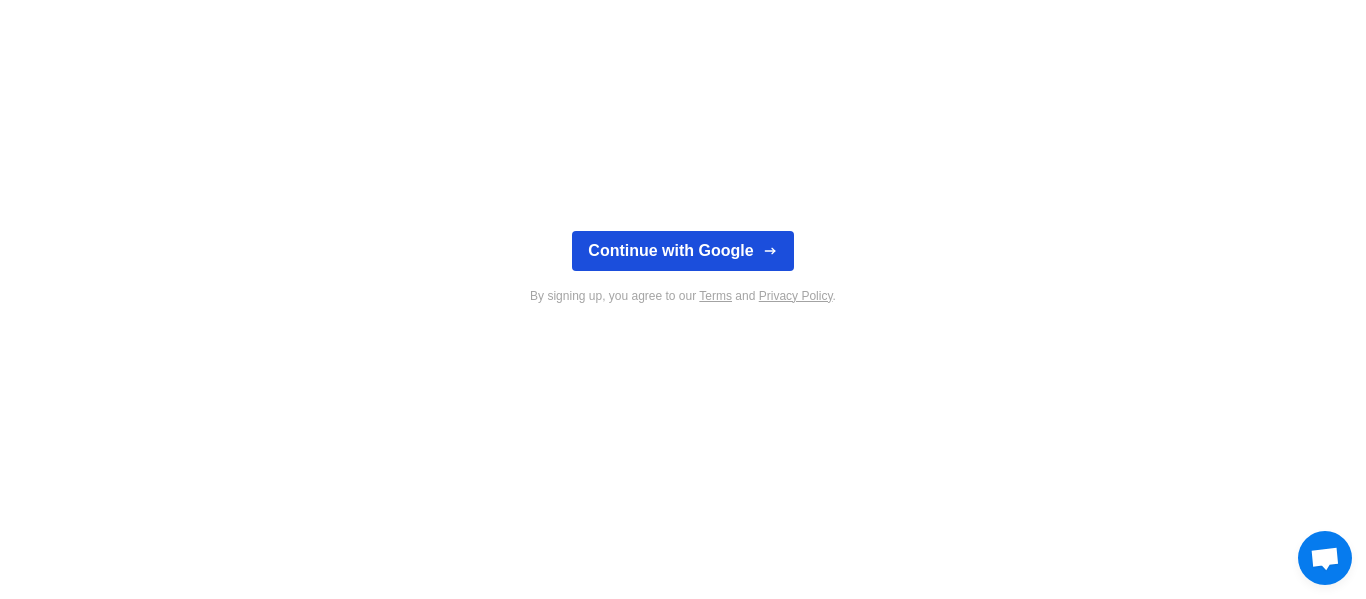 click on "Continue with Google" at bounding box center [682, 251] 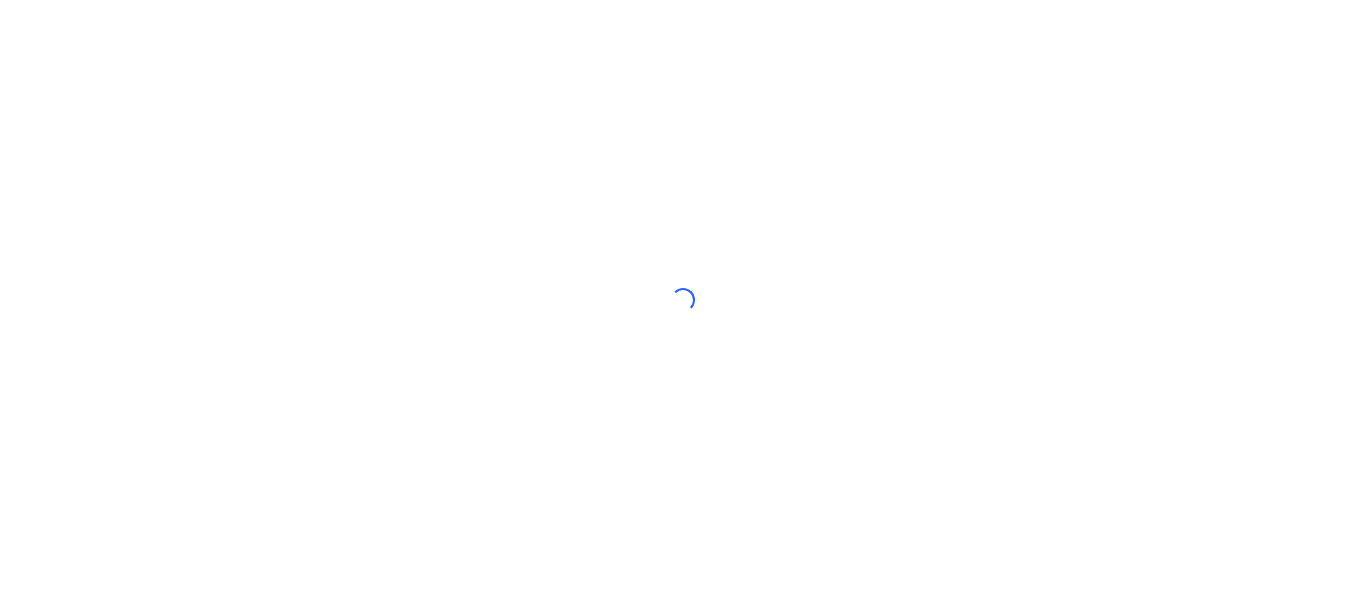 scroll, scrollTop: 0, scrollLeft: 0, axis: both 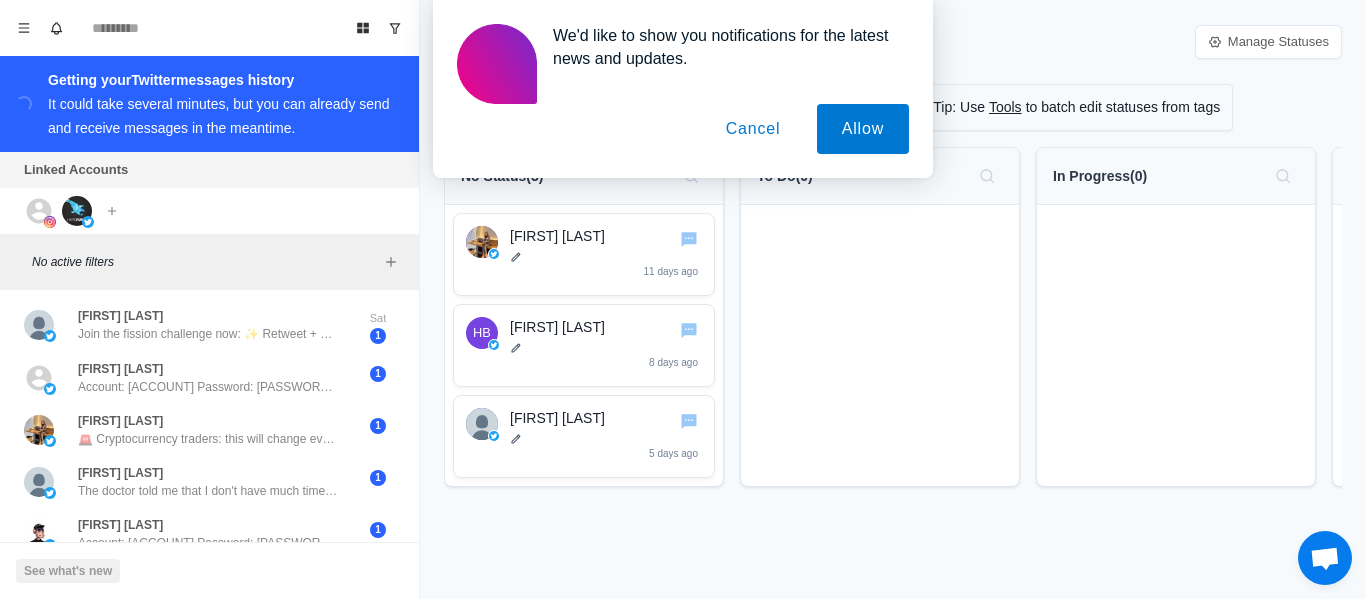 click on "Cancel" at bounding box center [753, 129] 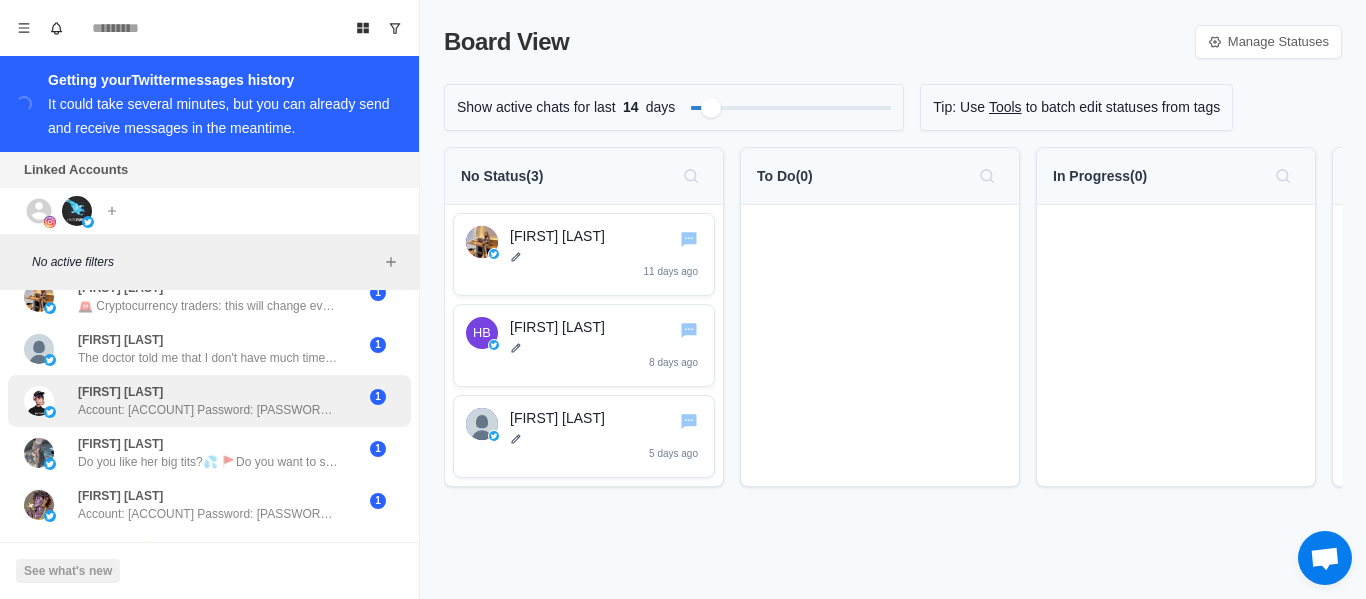 scroll, scrollTop: 181, scrollLeft: 0, axis: vertical 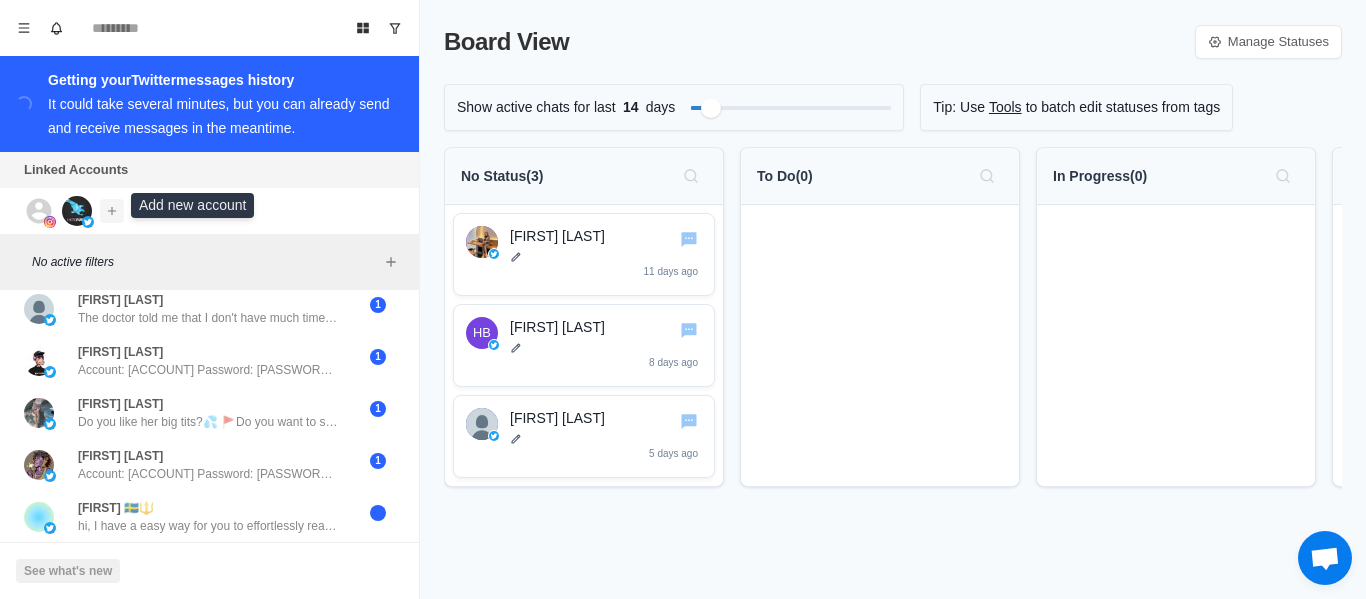 click 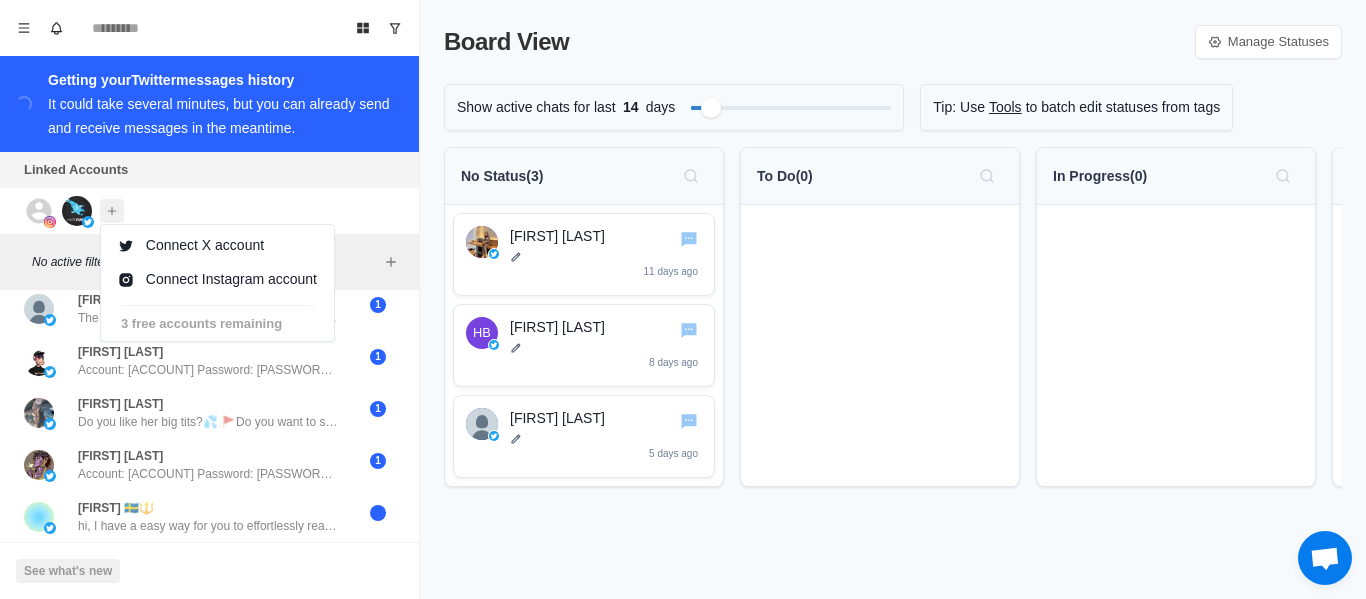 click 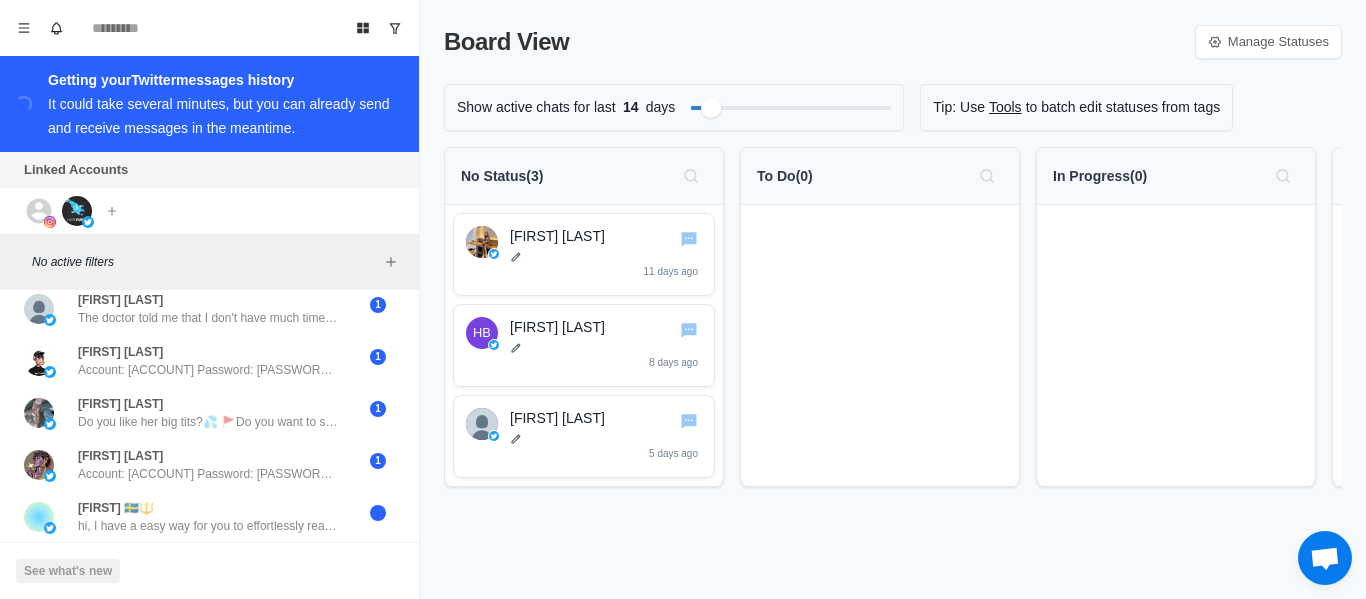 scroll, scrollTop: 0, scrollLeft: 0, axis: both 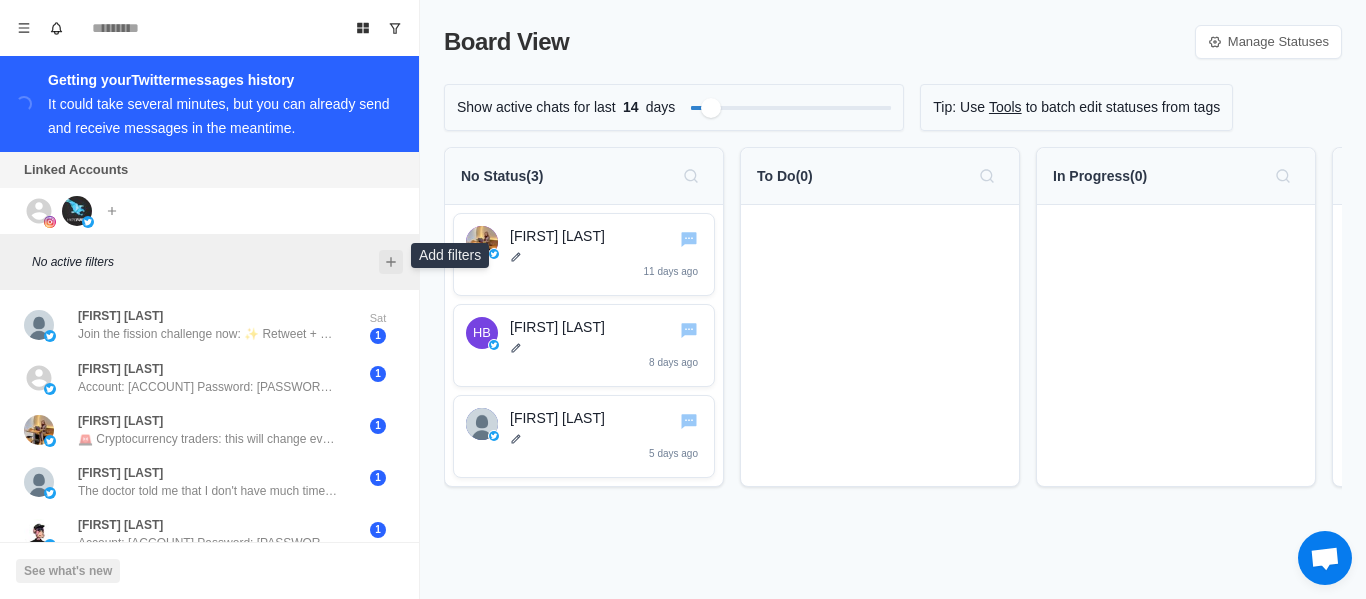 click 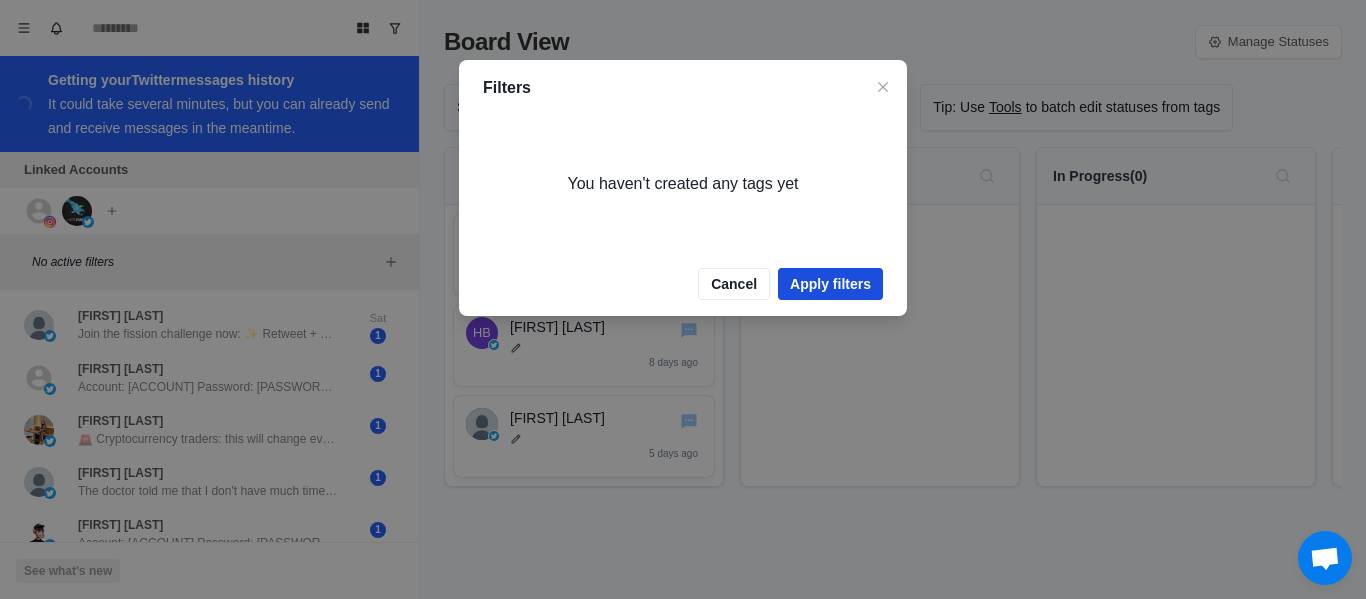 click on "Apply filters" at bounding box center [830, 284] 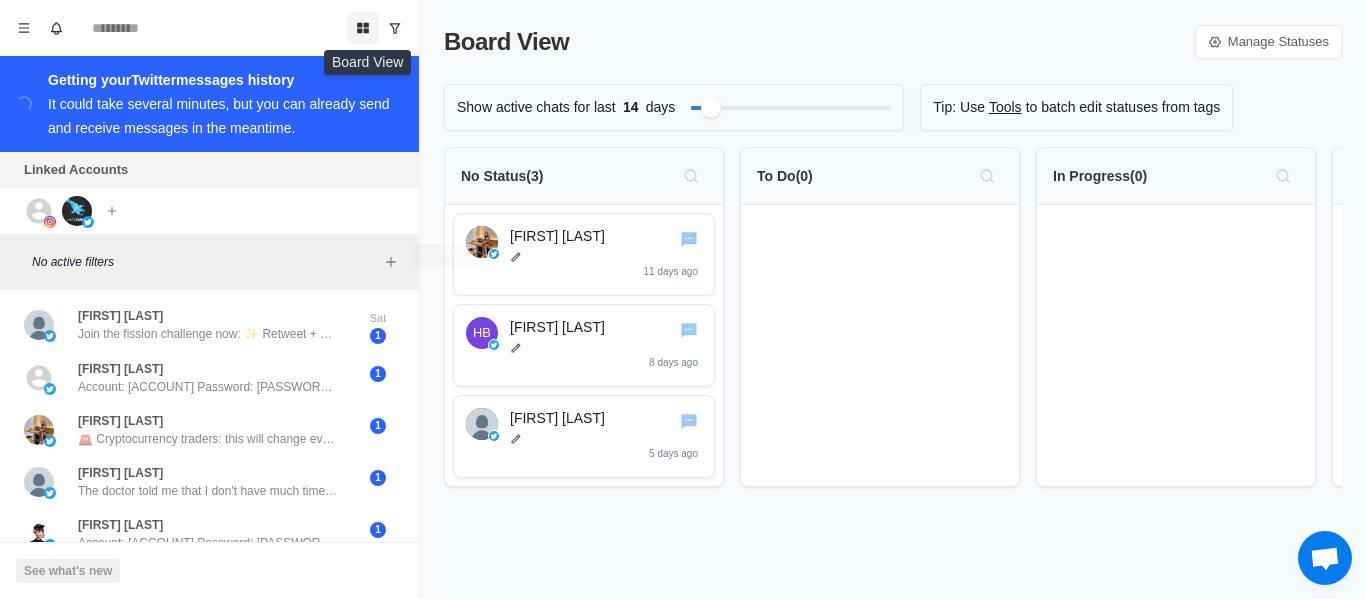 click 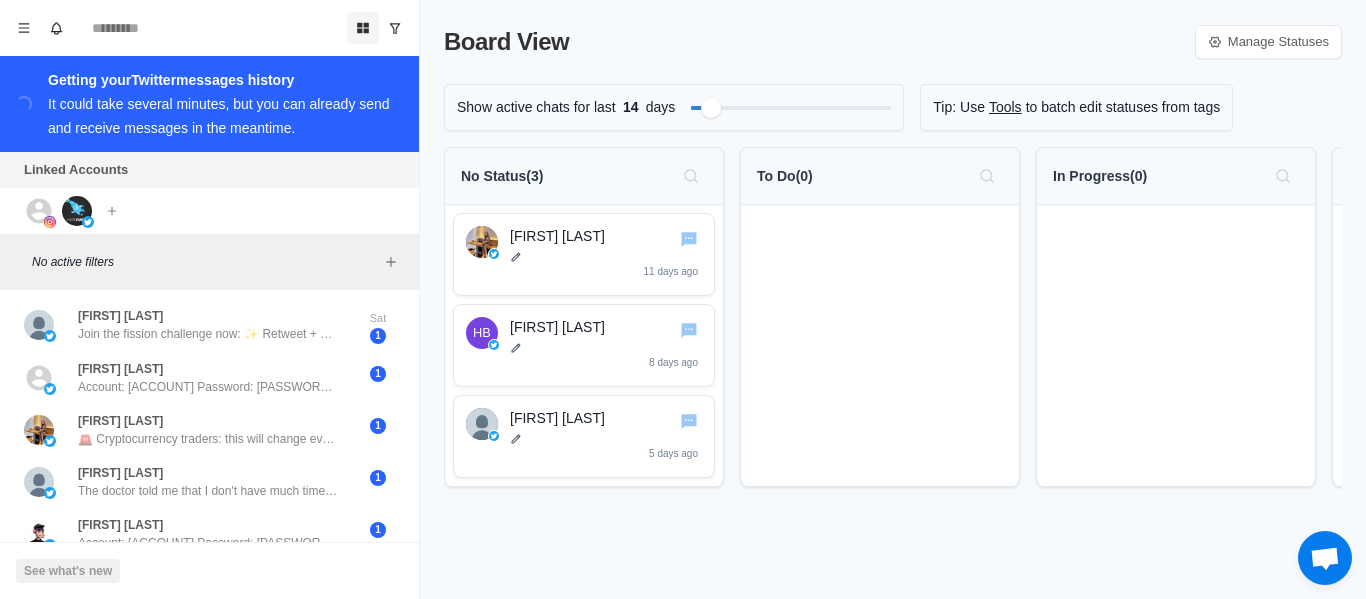 click 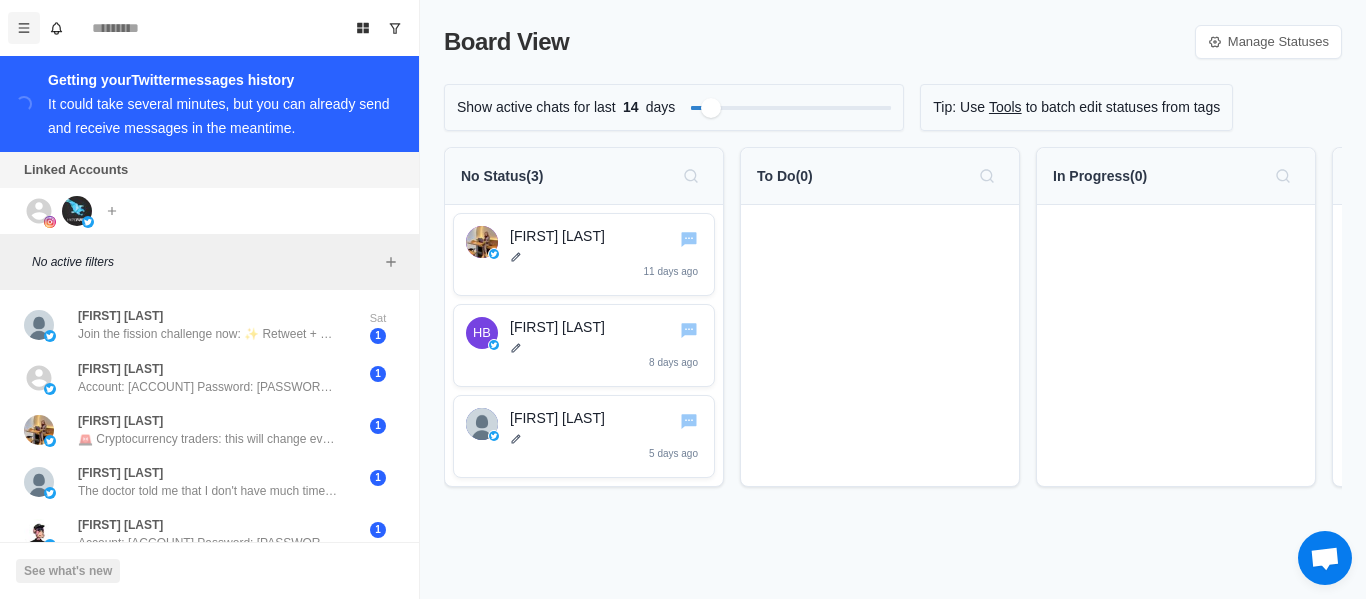 click at bounding box center [24, 28] 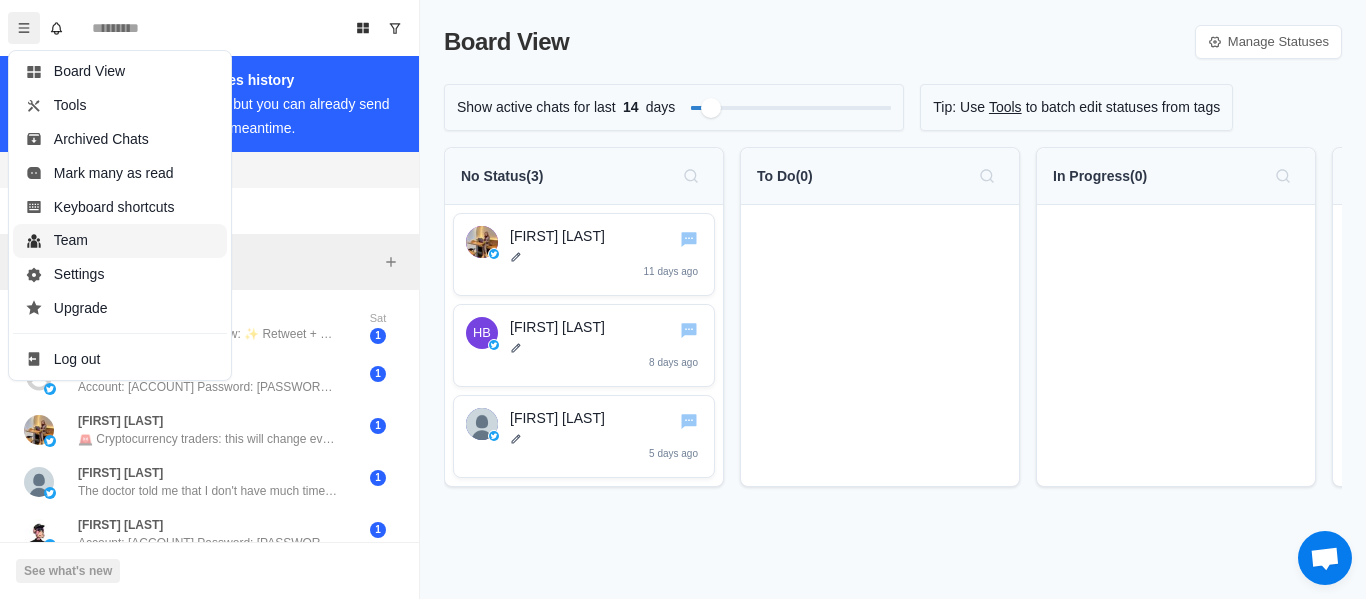 click on "Team" at bounding box center [120, 241] 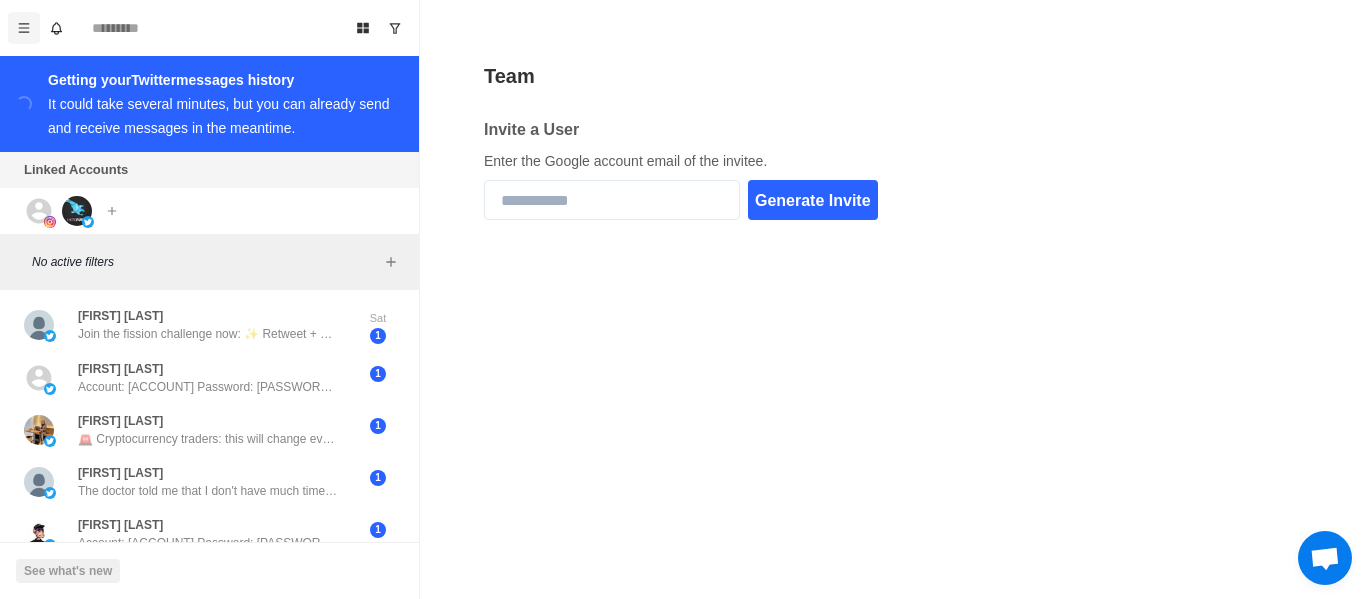 click at bounding box center [24, 28] 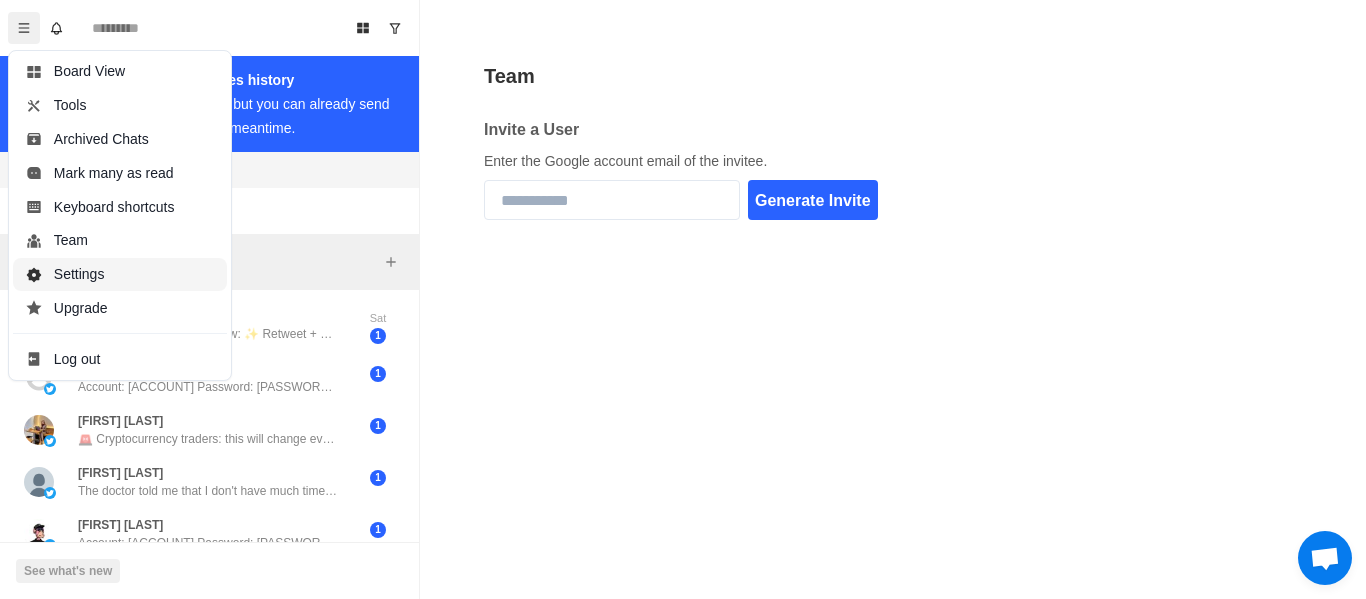 click on "Settings" at bounding box center [120, 275] 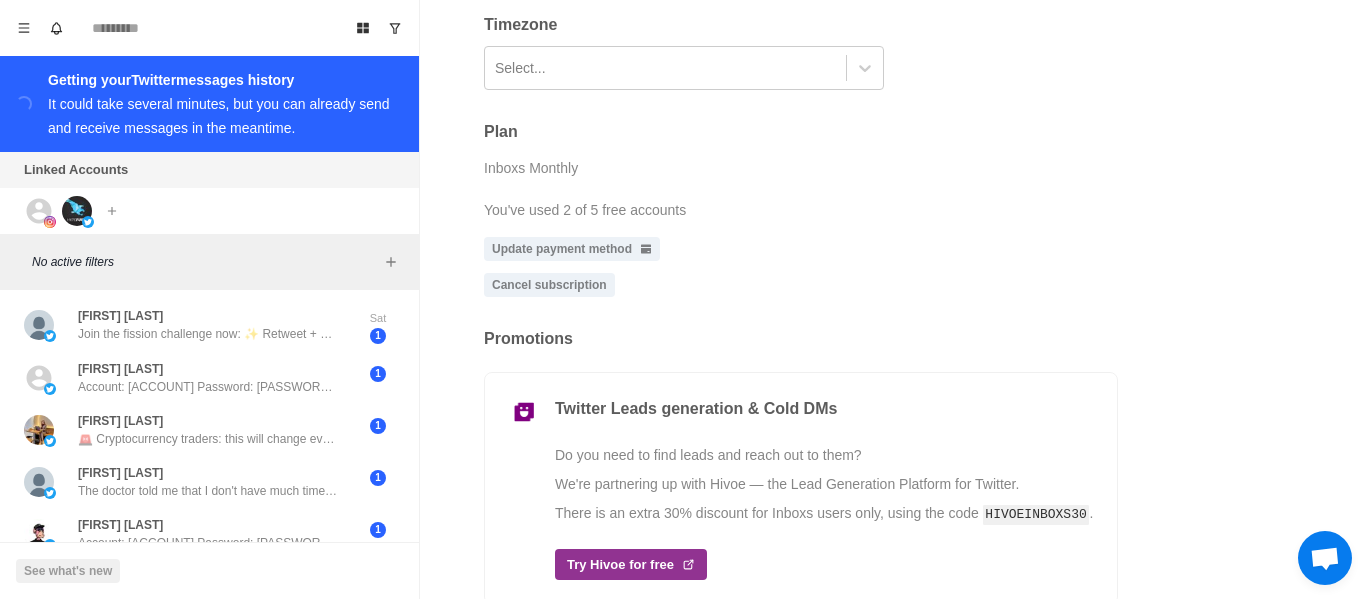 scroll, scrollTop: 687, scrollLeft: 0, axis: vertical 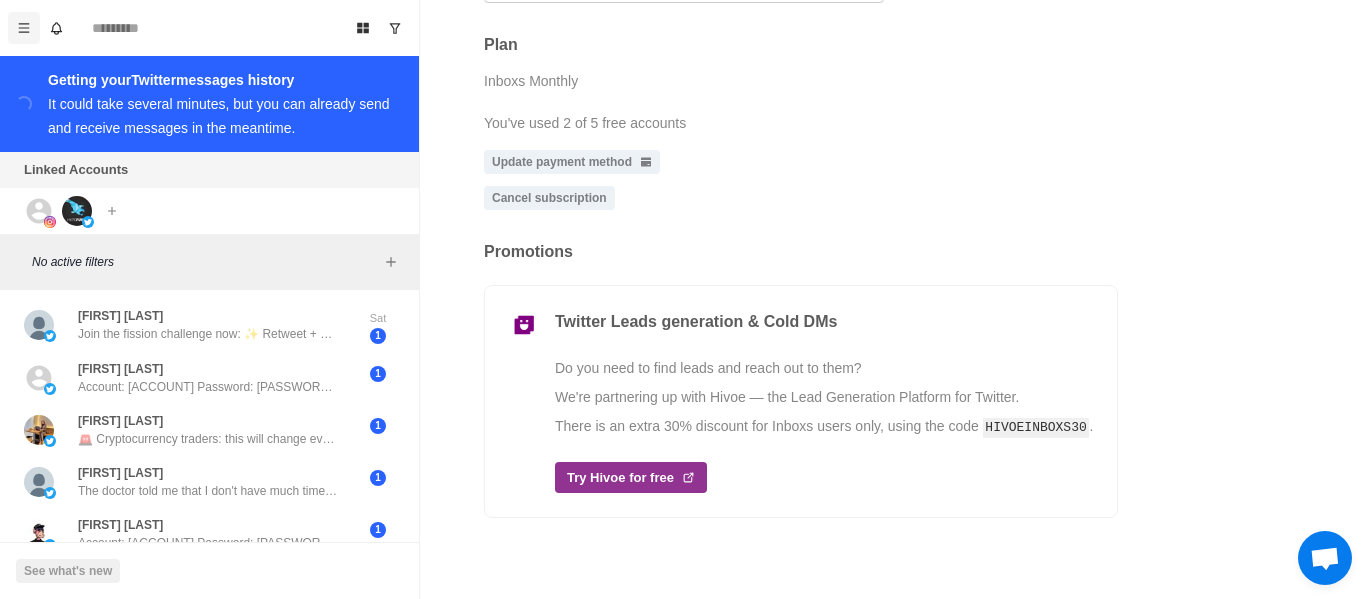 click at bounding box center [24, 28] 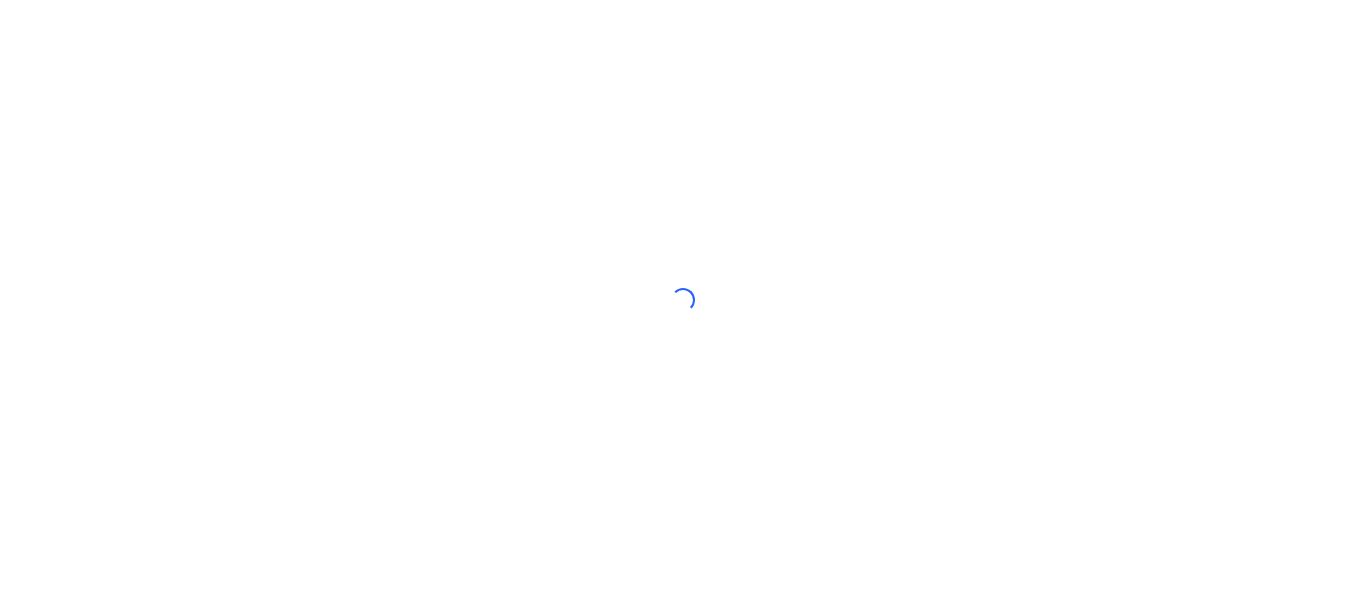 scroll, scrollTop: 0, scrollLeft: 0, axis: both 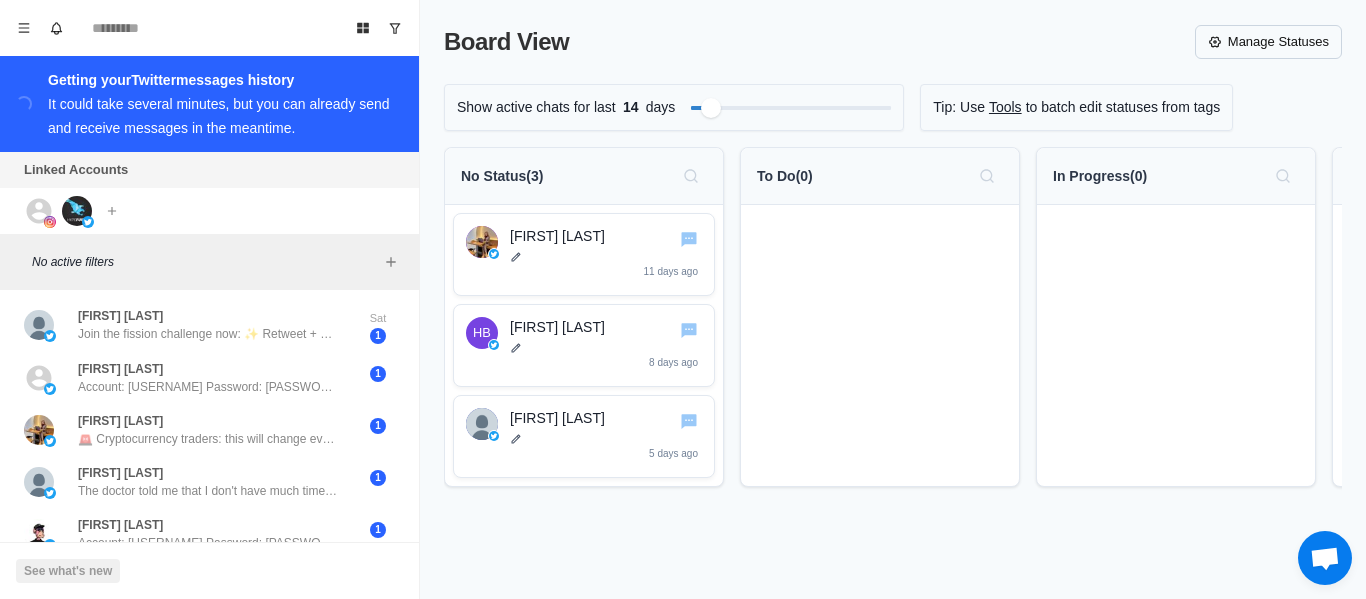 click on "Manage Statuses" at bounding box center [1268, 42] 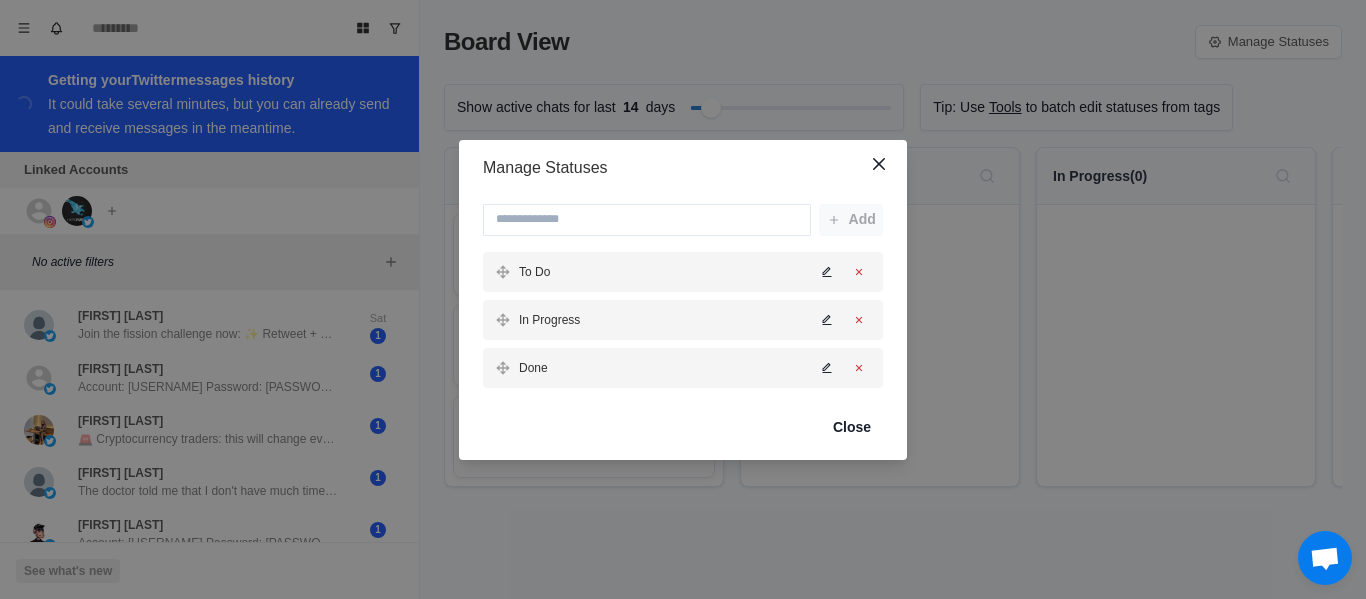click on "Manage Statuses Add To Do In Progress Done Close" at bounding box center [683, 299] 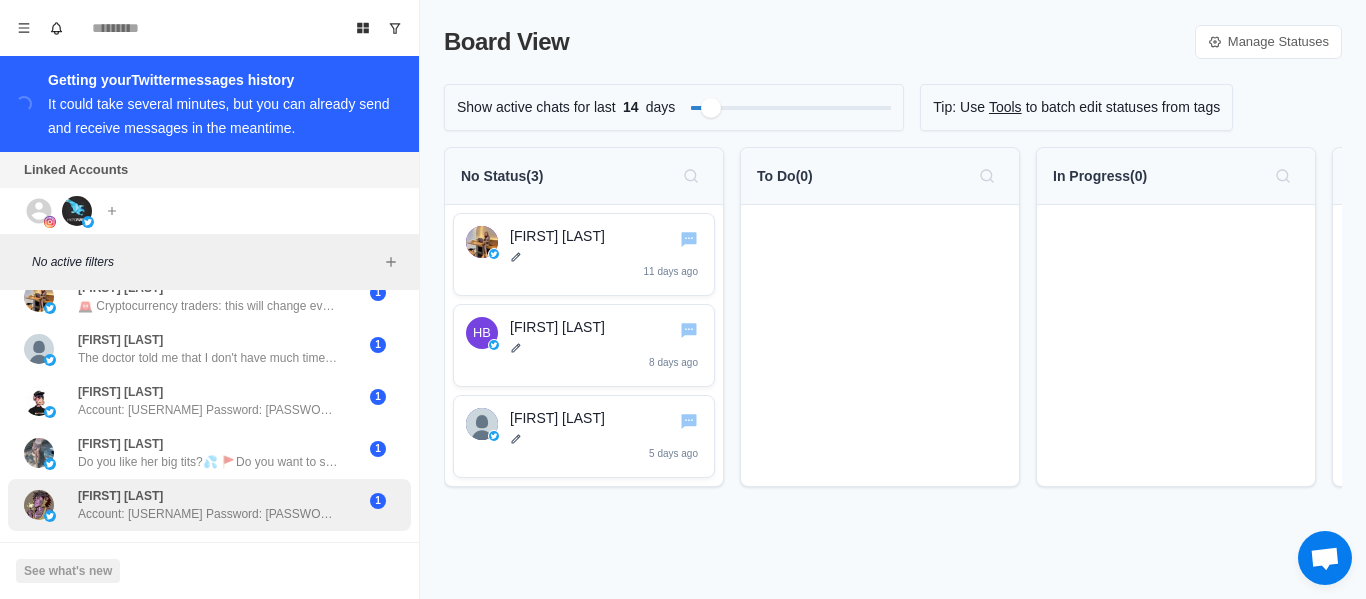 scroll, scrollTop: 181, scrollLeft: 0, axis: vertical 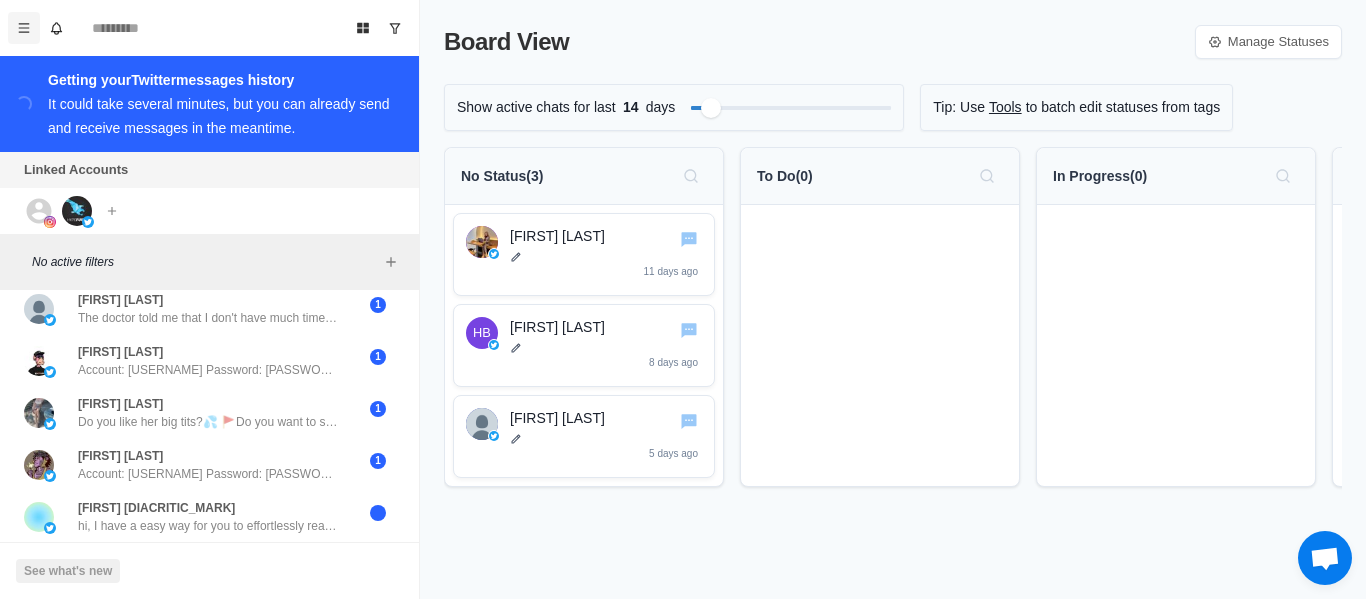click 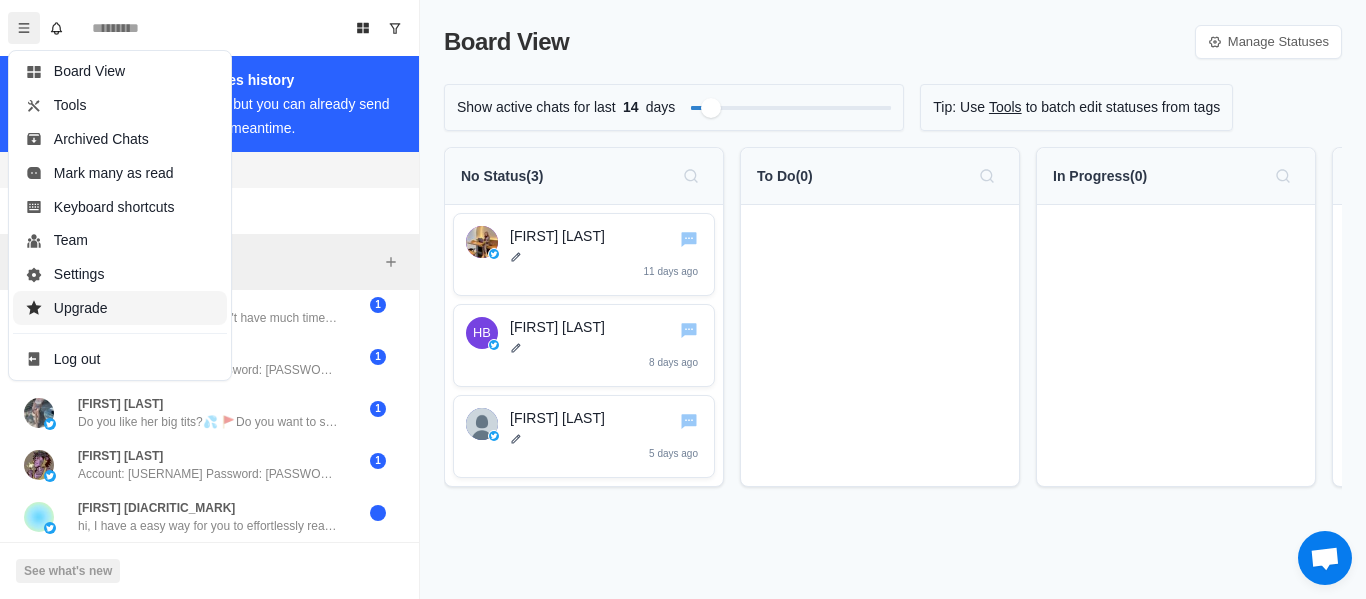click on "Upgrade" at bounding box center [120, 308] 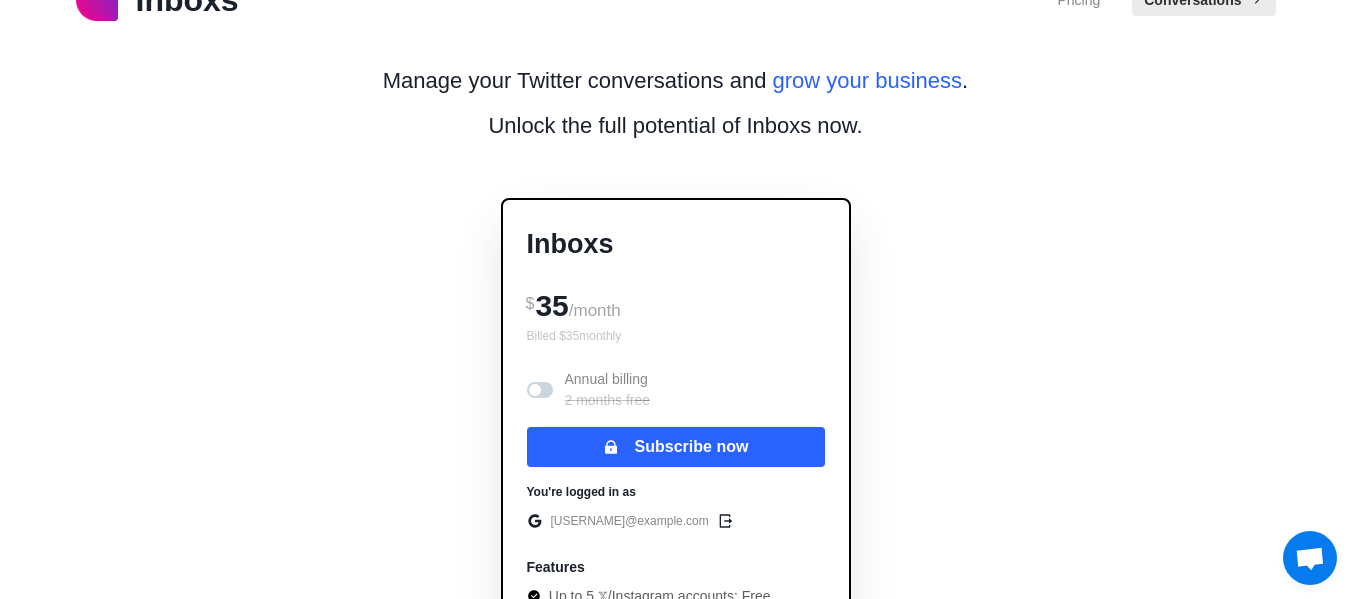 scroll, scrollTop: 0, scrollLeft: 0, axis: both 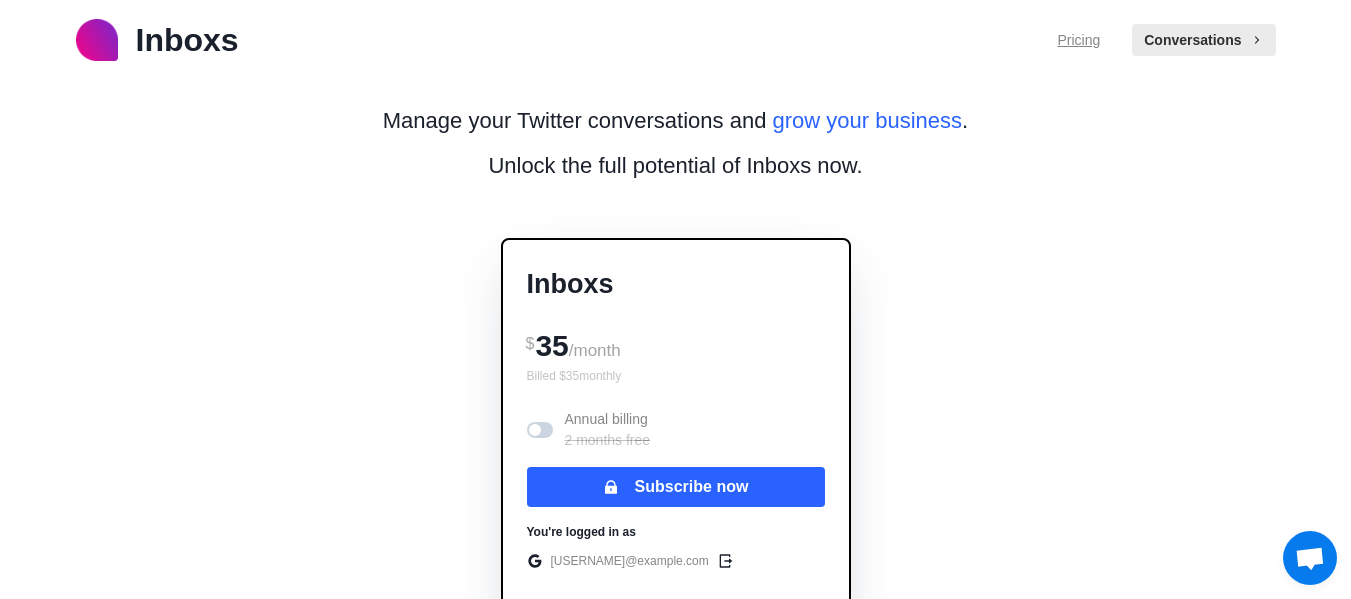 click on "Pricing" at bounding box center [1078, 40] 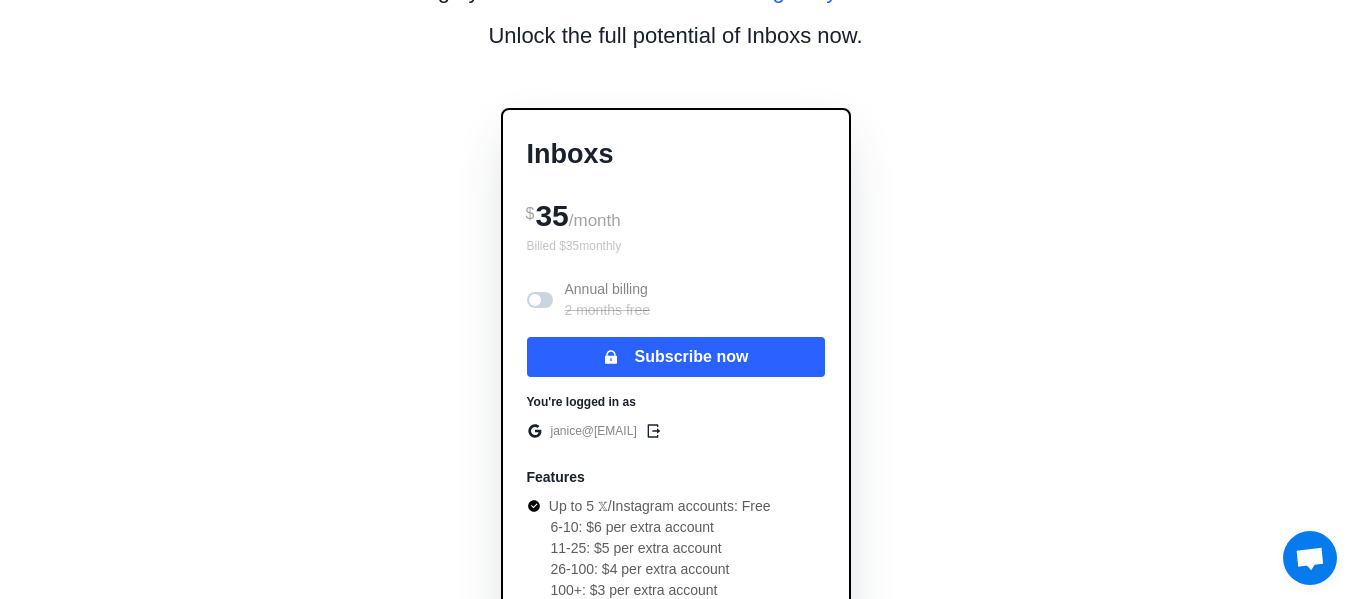 scroll, scrollTop: 0, scrollLeft: 0, axis: both 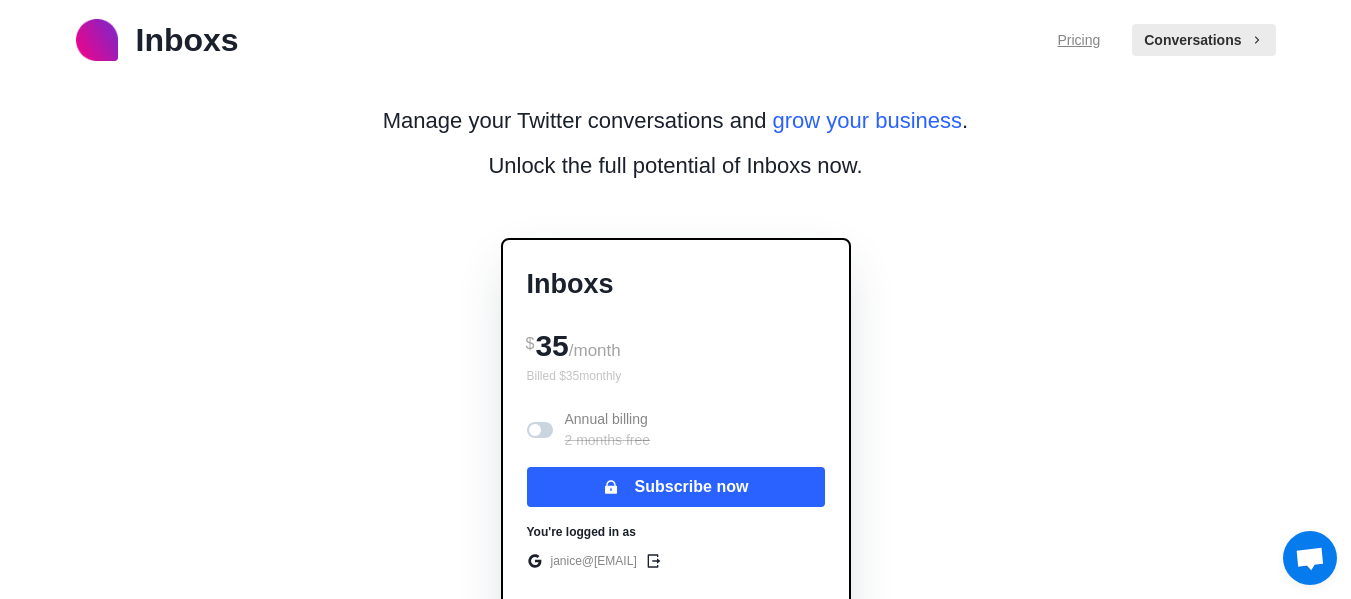 click on "Pricing Conversations" at bounding box center (1166, 40) 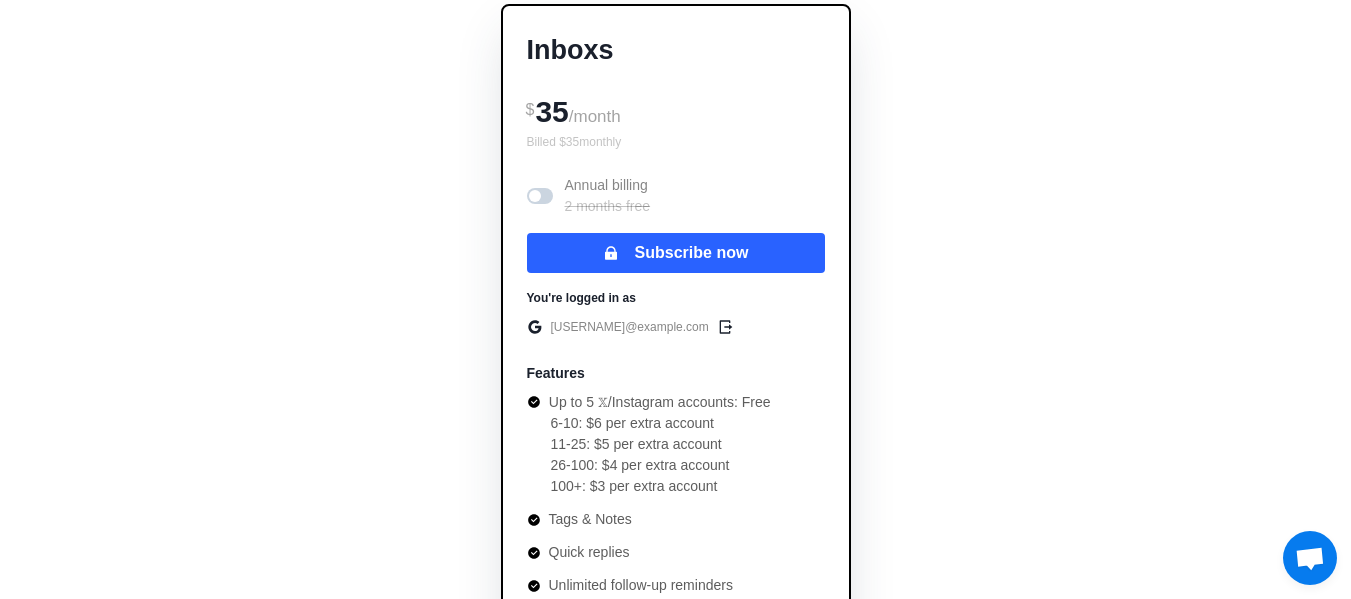 scroll, scrollTop: 300, scrollLeft: 0, axis: vertical 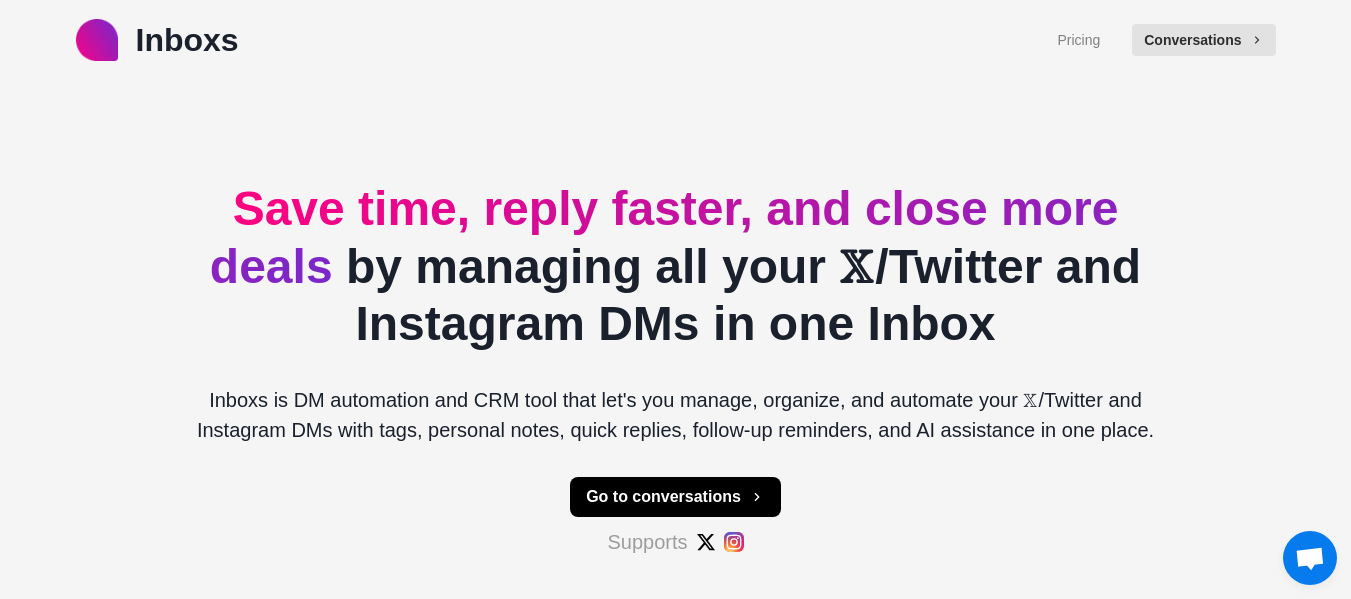 type on "*" 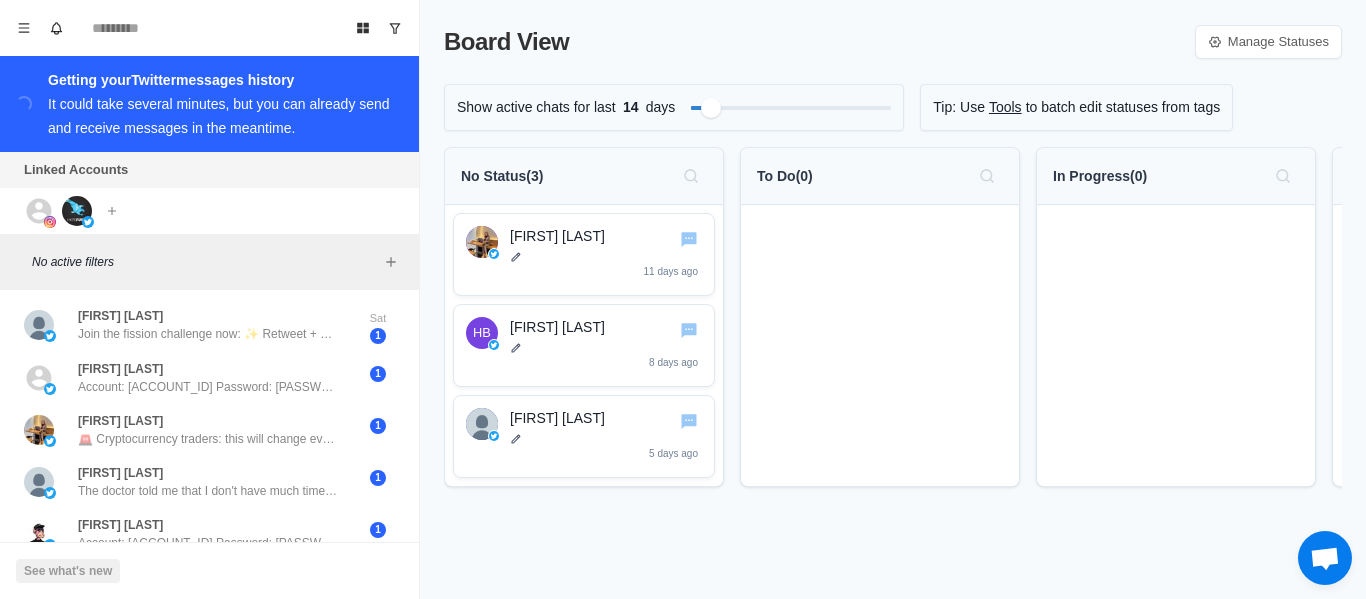 scroll, scrollTop: 0, scrollLeft: 0, axis: both 